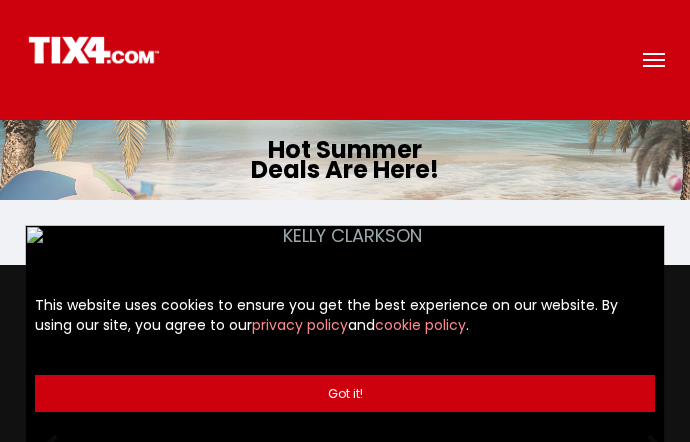 scroll, scrollTop: 0, scrollLeft: 0, axis: both 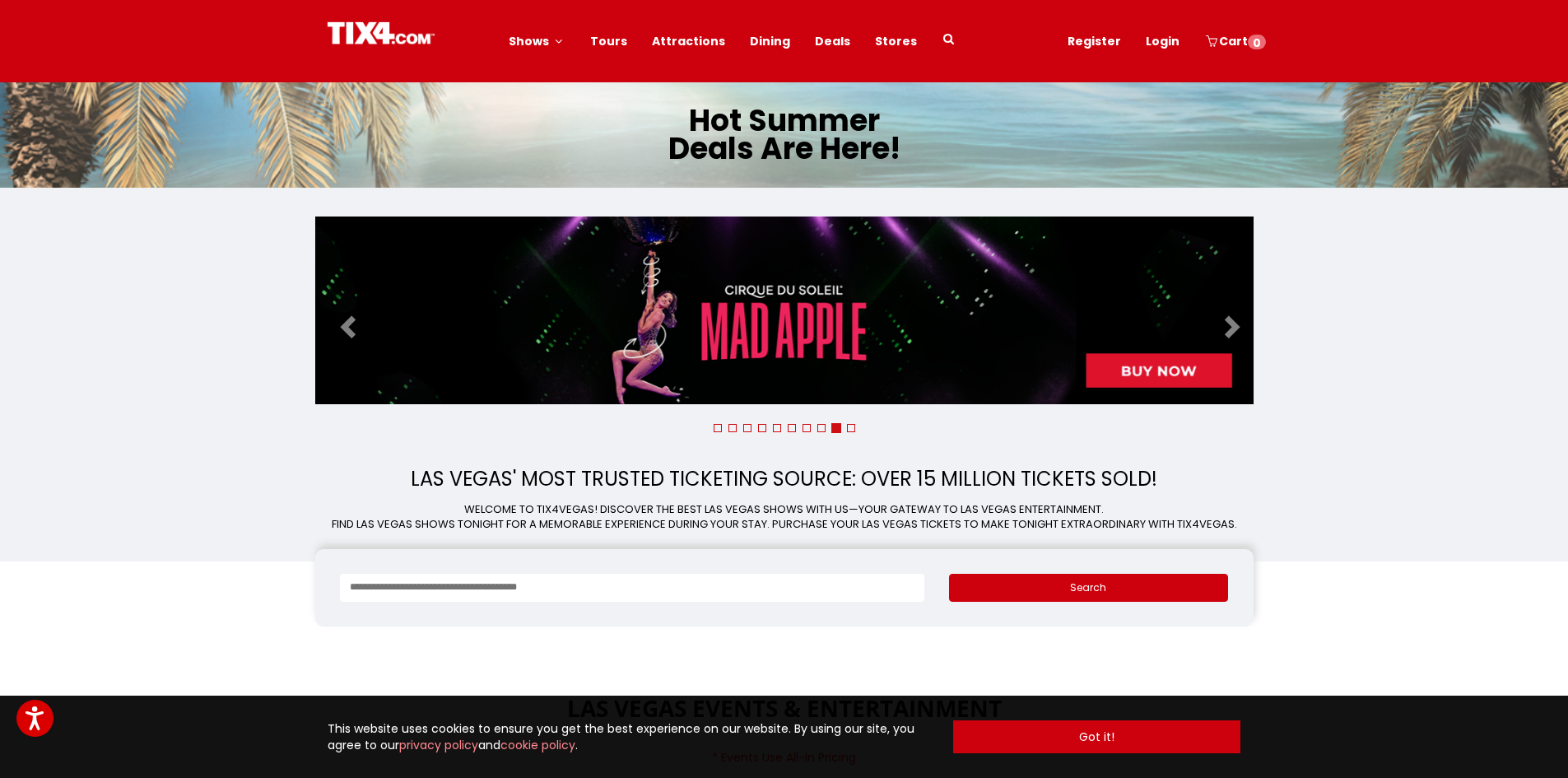 drag, startPoint x: 1428, startPoint y: 450, endPoint x: 1420, endPoint y: 450, distance: 8 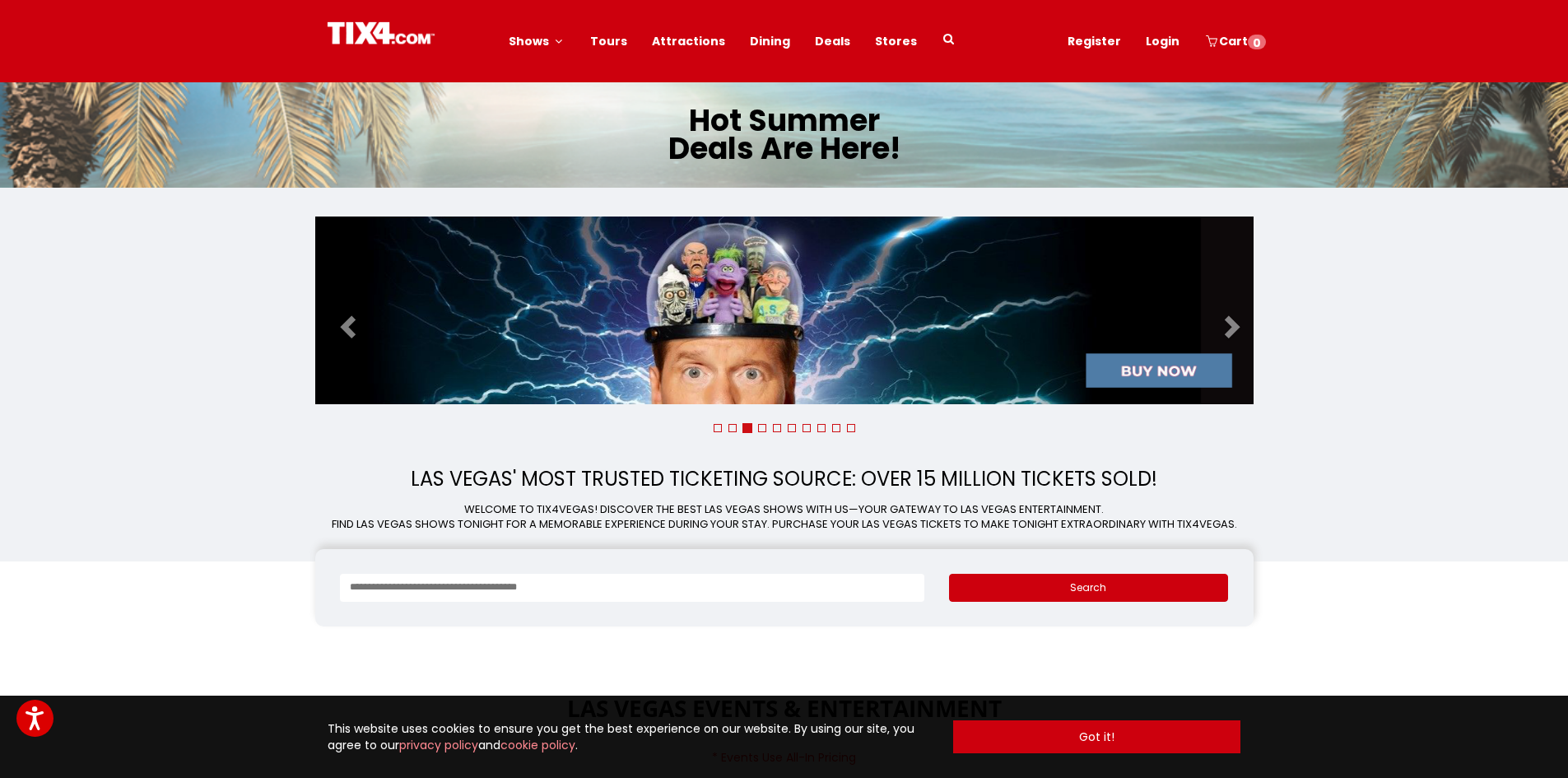 click on "Deals" at bounding box center [832, 41] 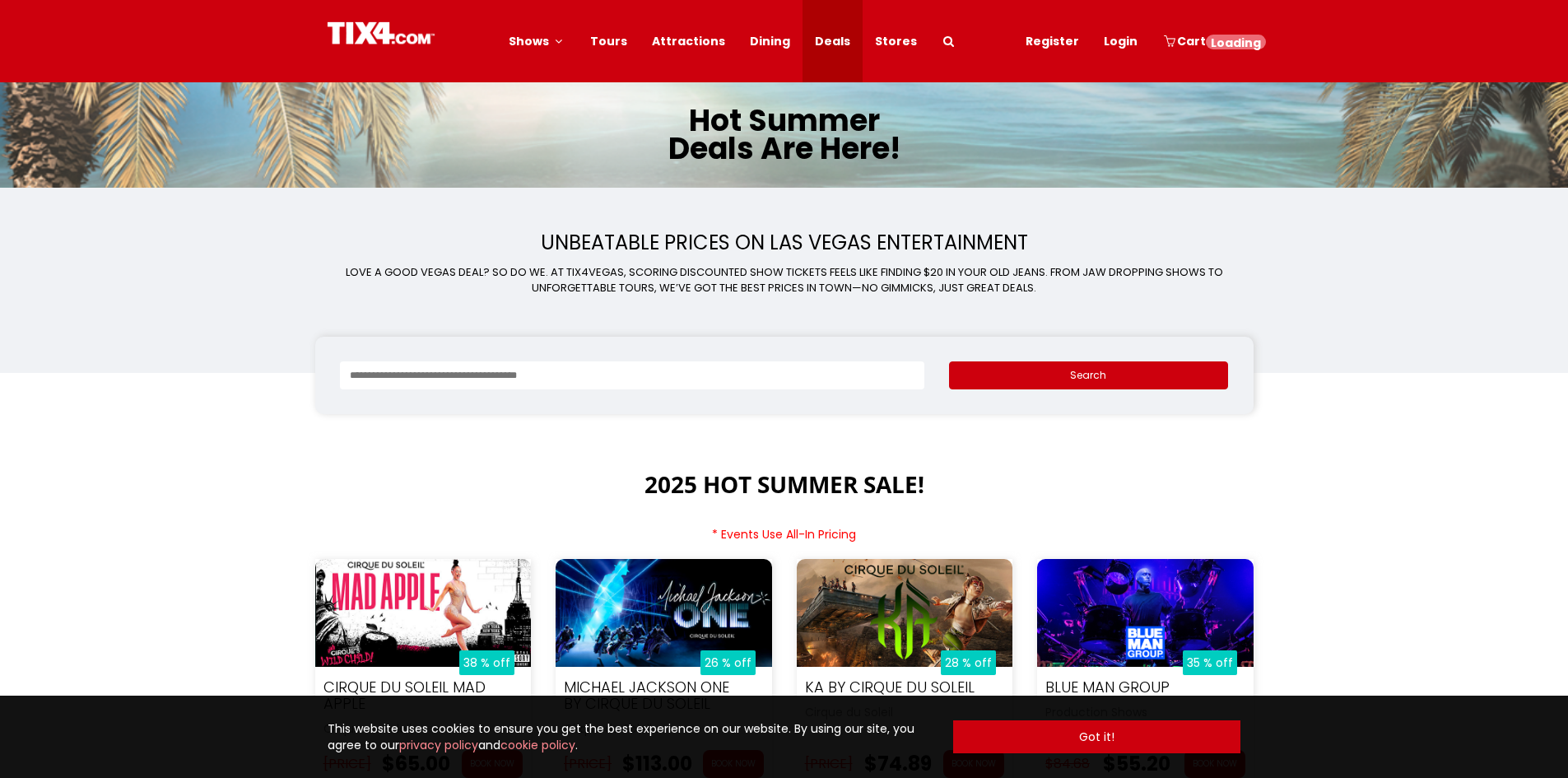 scroll, scrollTop: 0, scrollLeft: 0, axis: both 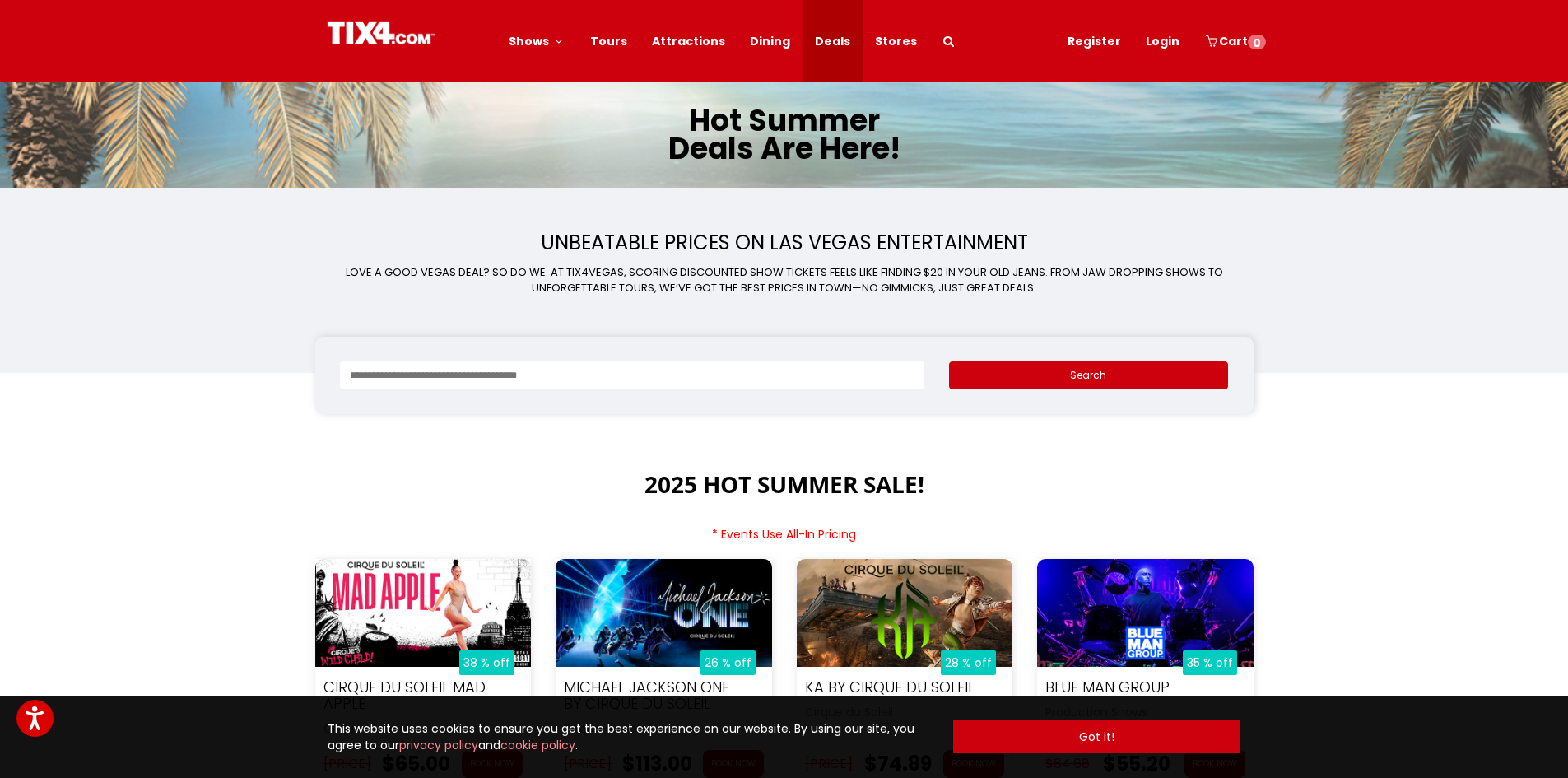 click at bounding box center [632, 375] 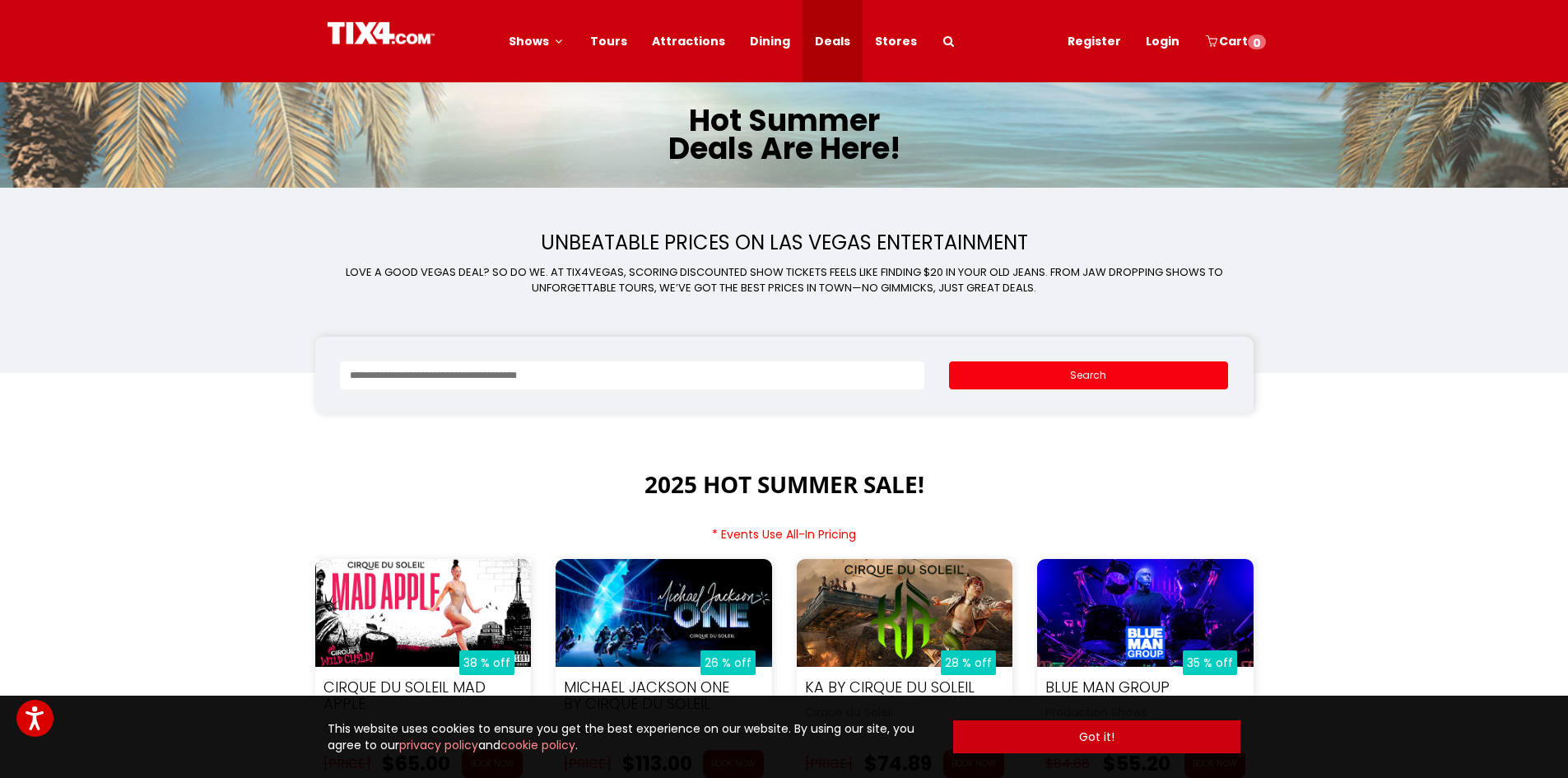 click on "Search" at bounding box center [1089, 375] 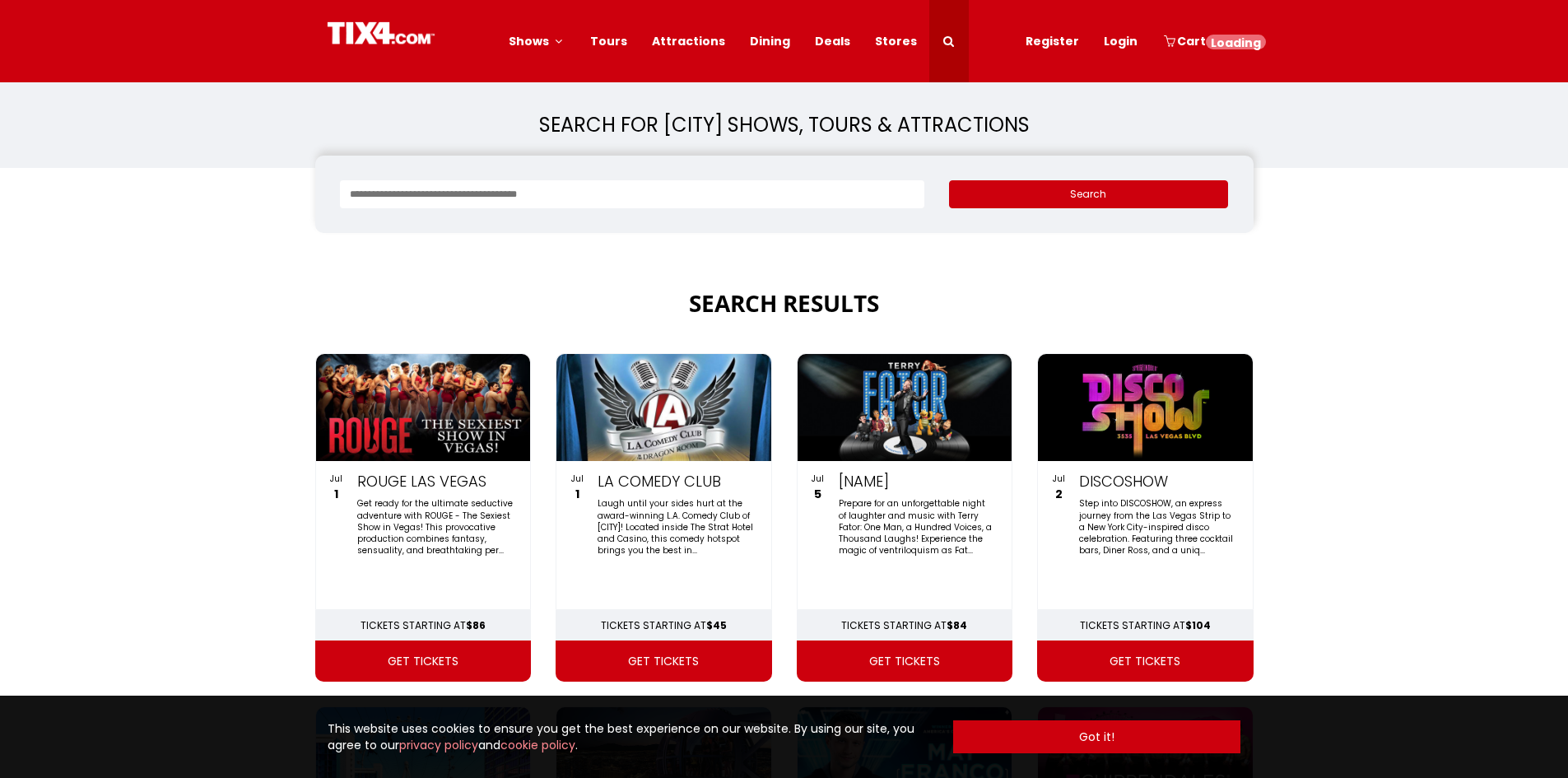 scroll, scrollTop: 0, scrollLeft: 0, axis: both 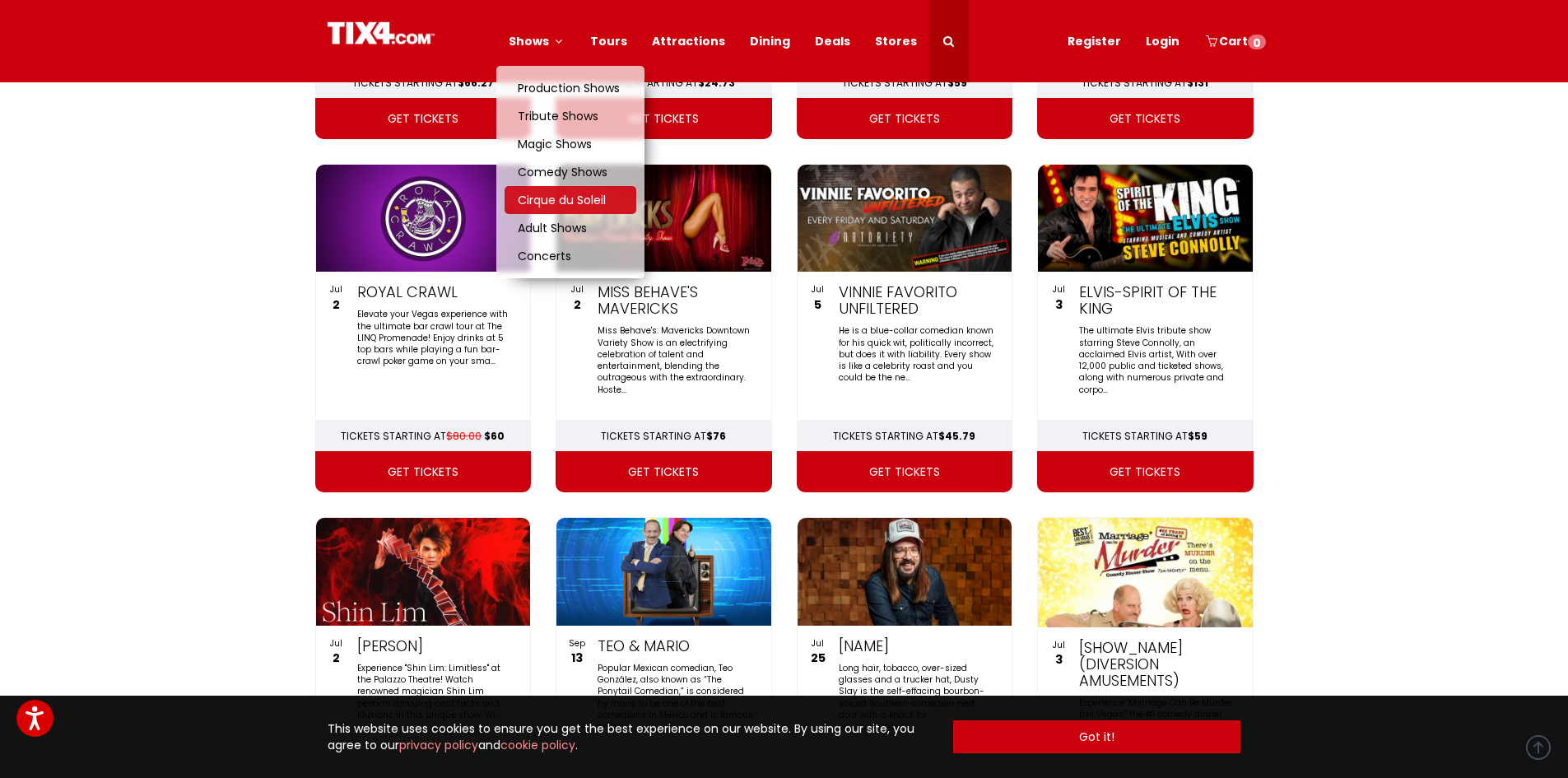click on "Cirque du Soleil" at bounding box center [561, 200] 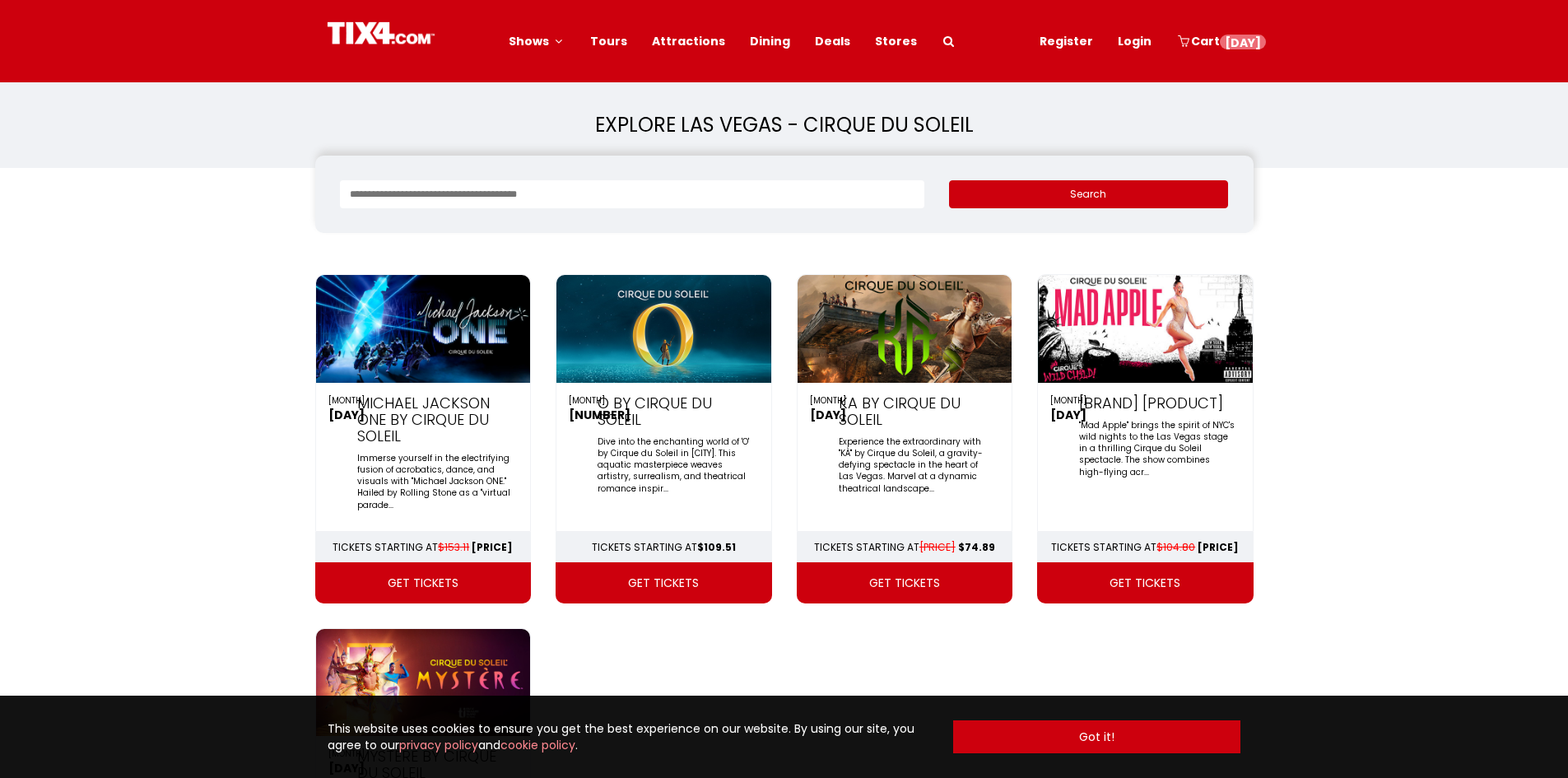 scroll, scrollTop: 0, scrollLeft: 0, axis: both 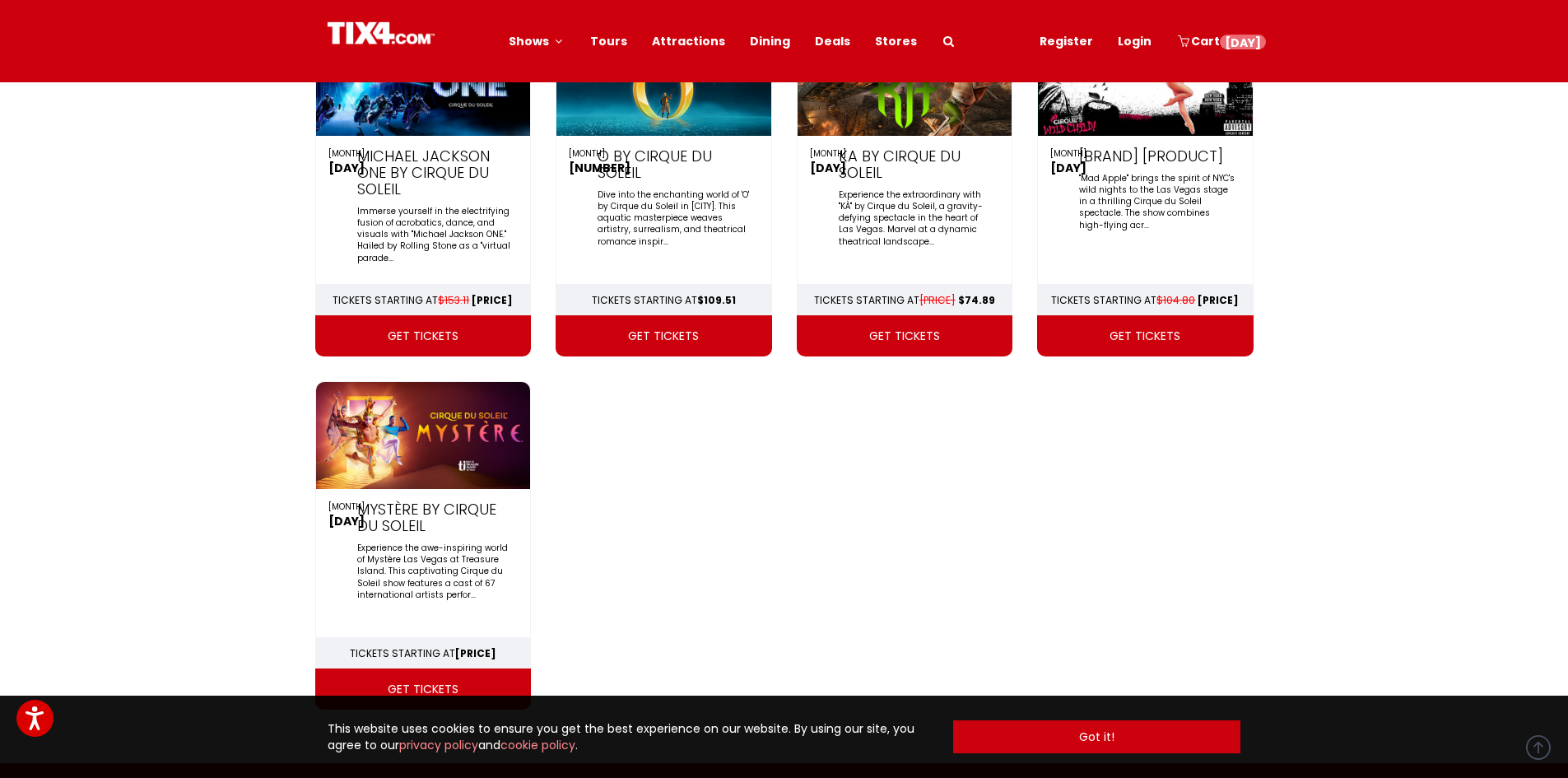 click on "get tickets" at bounding box center [1145, 336] 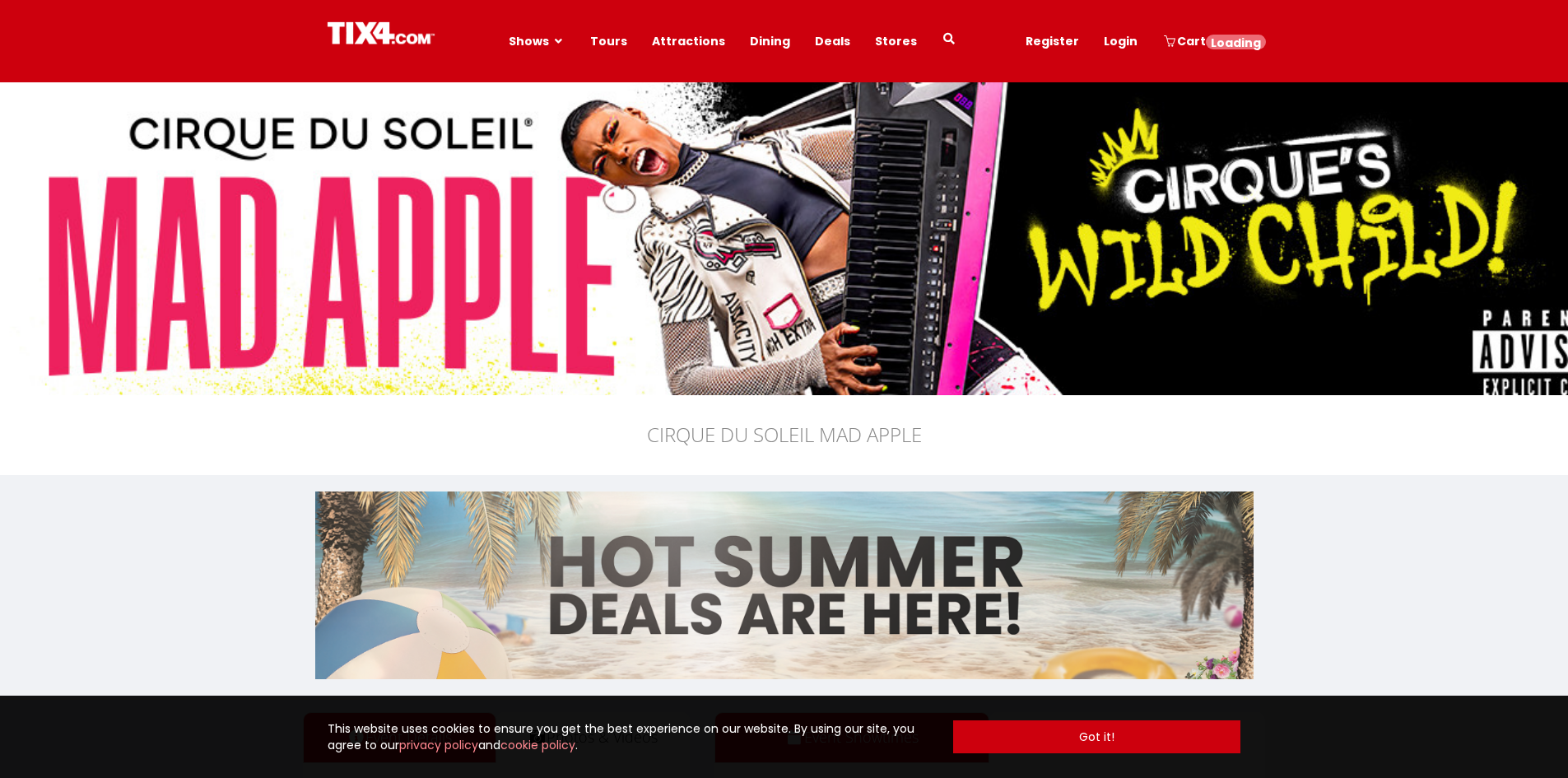 scroll, scrollTop: 0, scrollLeft: 0, axis: both 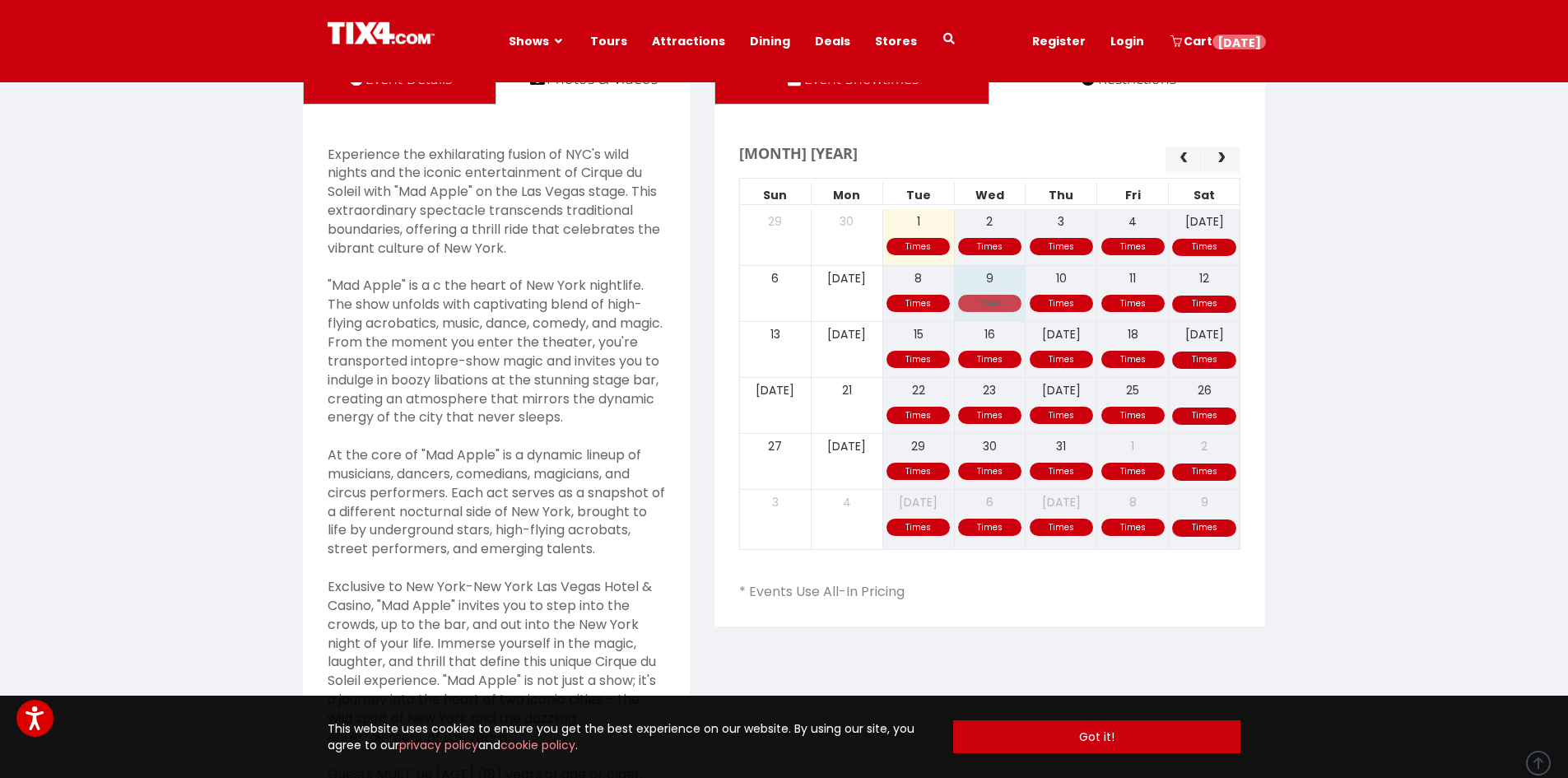 click on "Times Times Times Times Times 6 7 8 9 10 11 12" at bounding box center [990, 293] 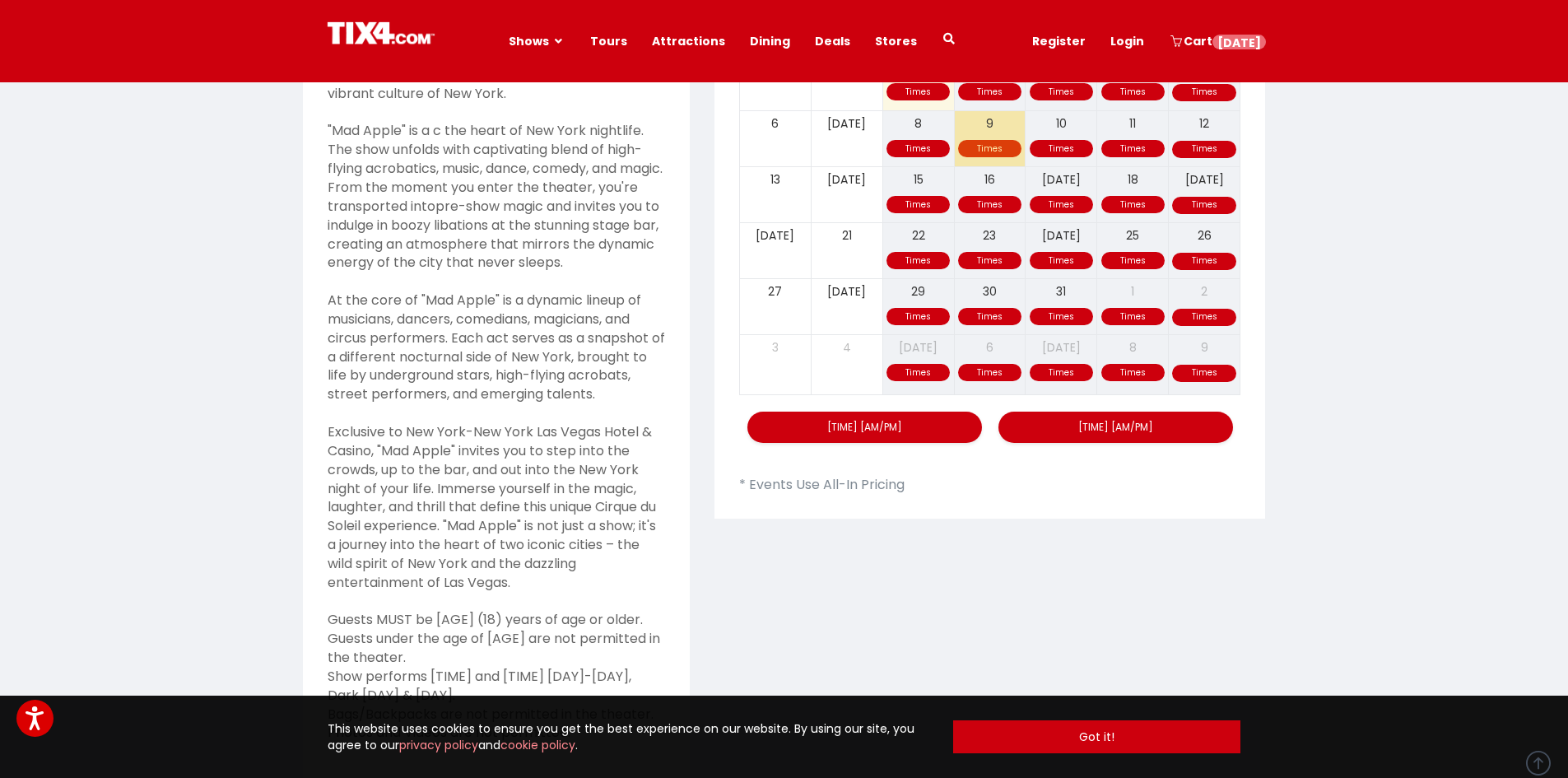 scroll, scrollTop: 823, scrollLeft: 0, axis: vertical 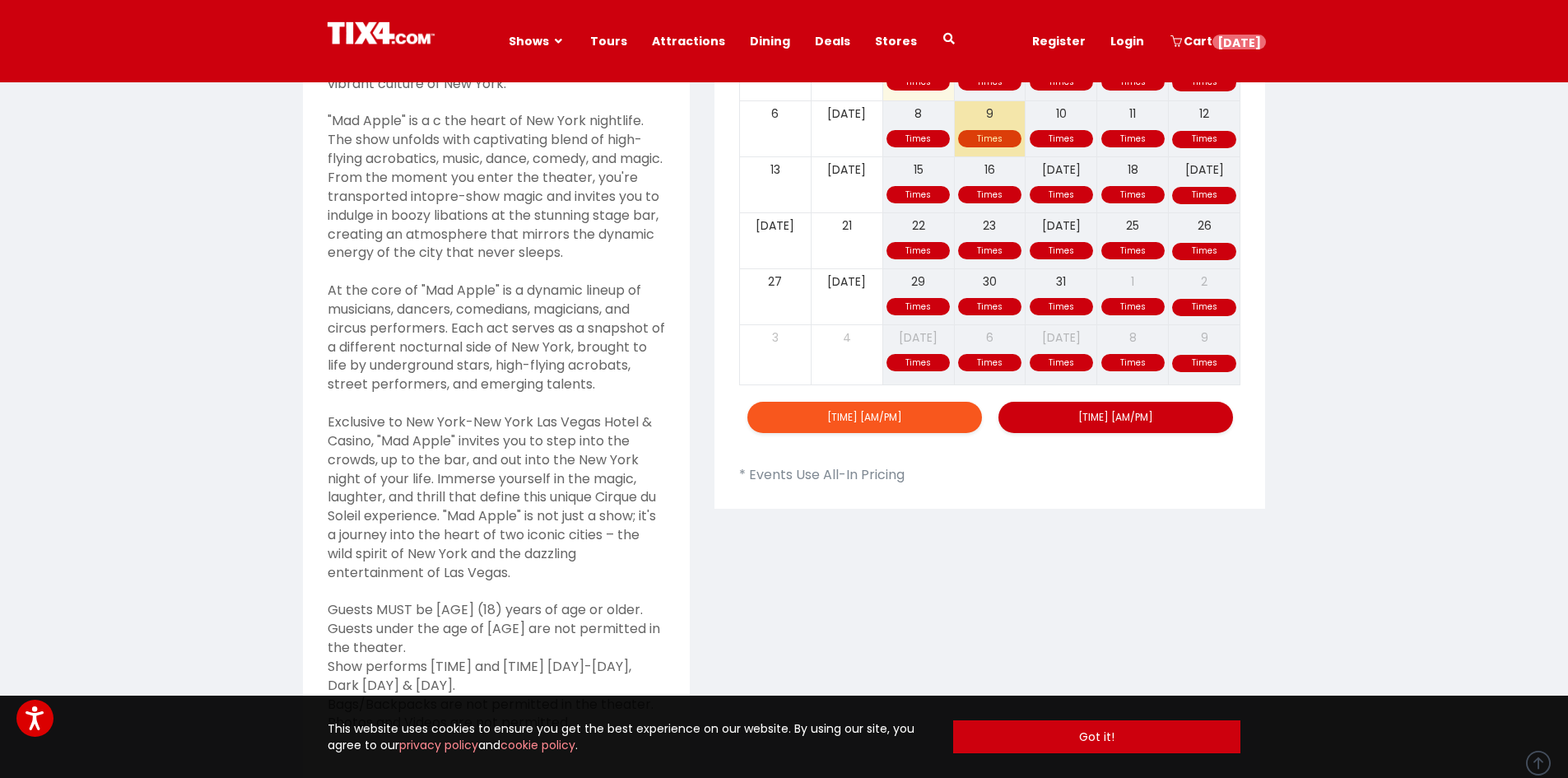 click on "7:00 PM" at bounding box center [864, 417] 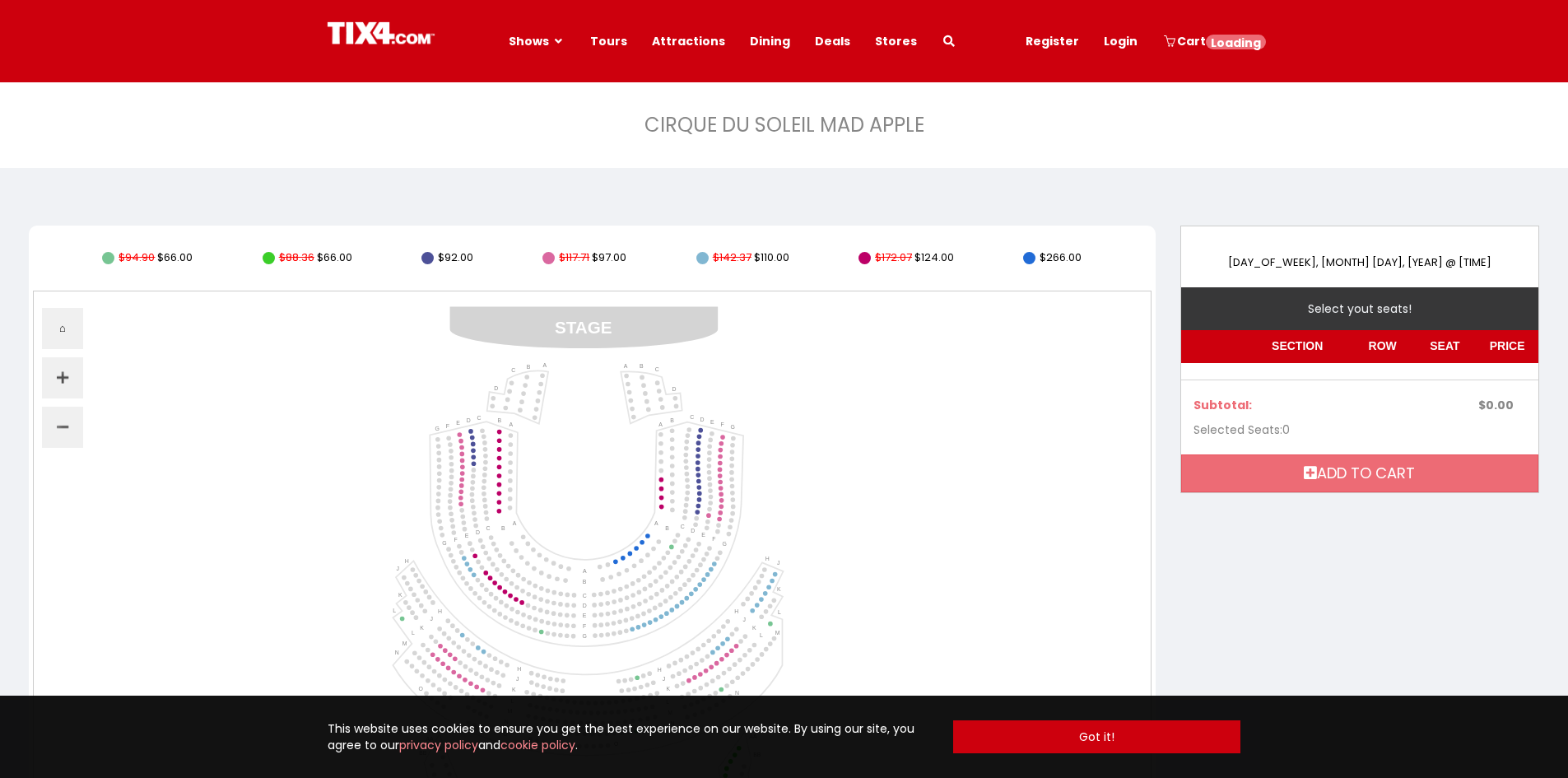 scroll, scrollTop: 0, scrollLeft: 0, axis: both 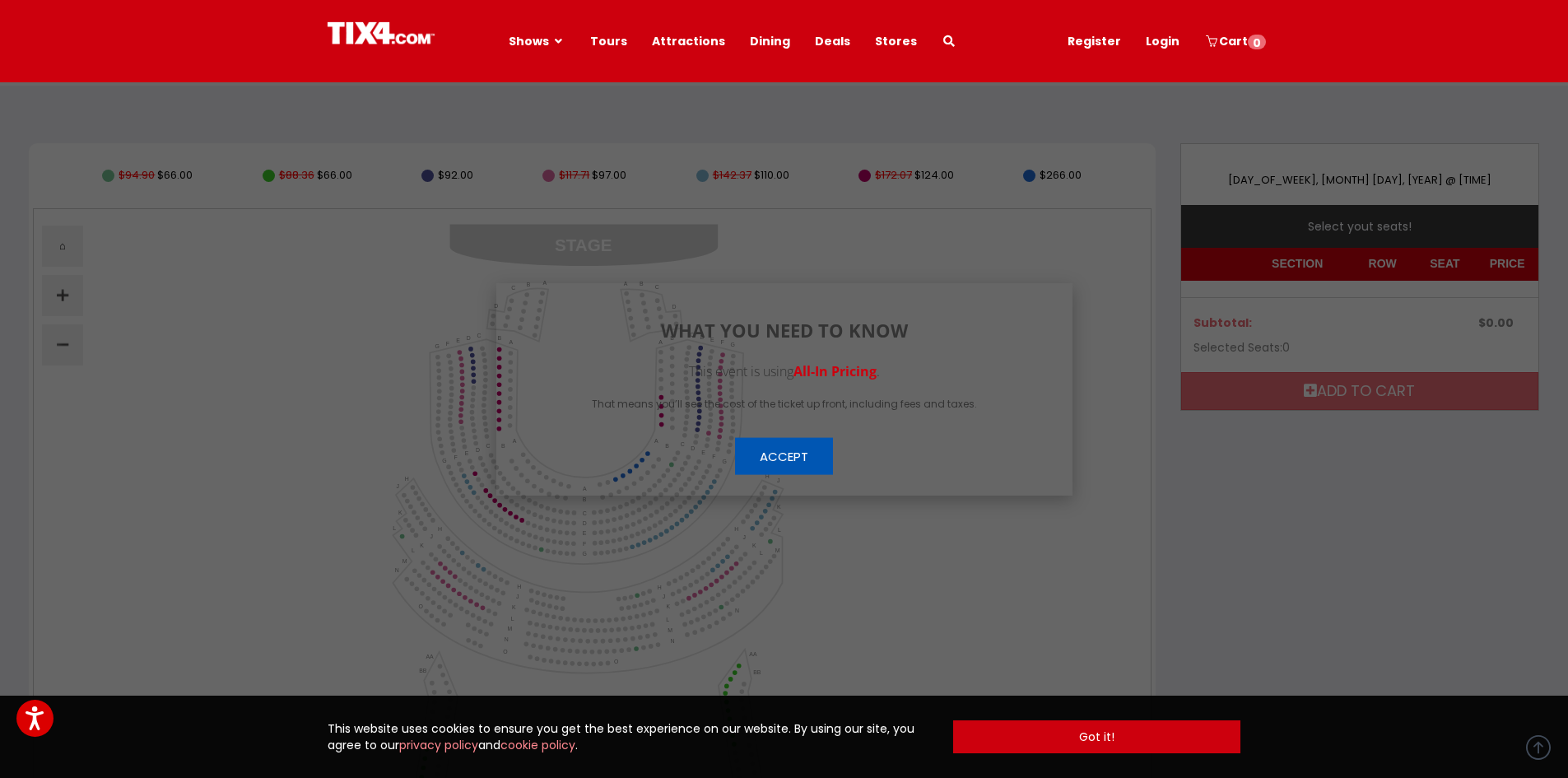 click on "Accept" at bounding box center [784, 455] 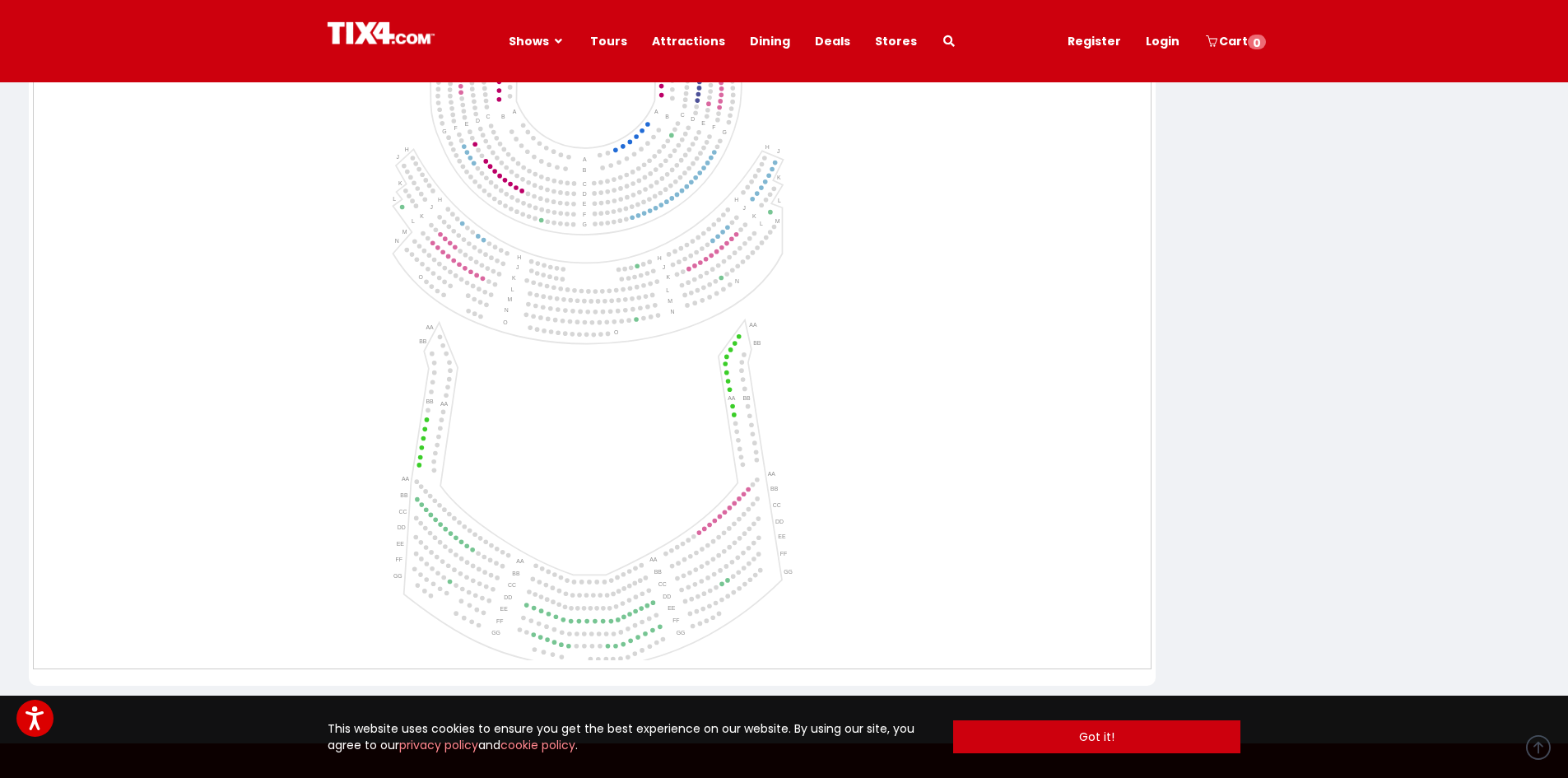 scroll, scrollTop: 0, scrollLeft: 0, axis: both 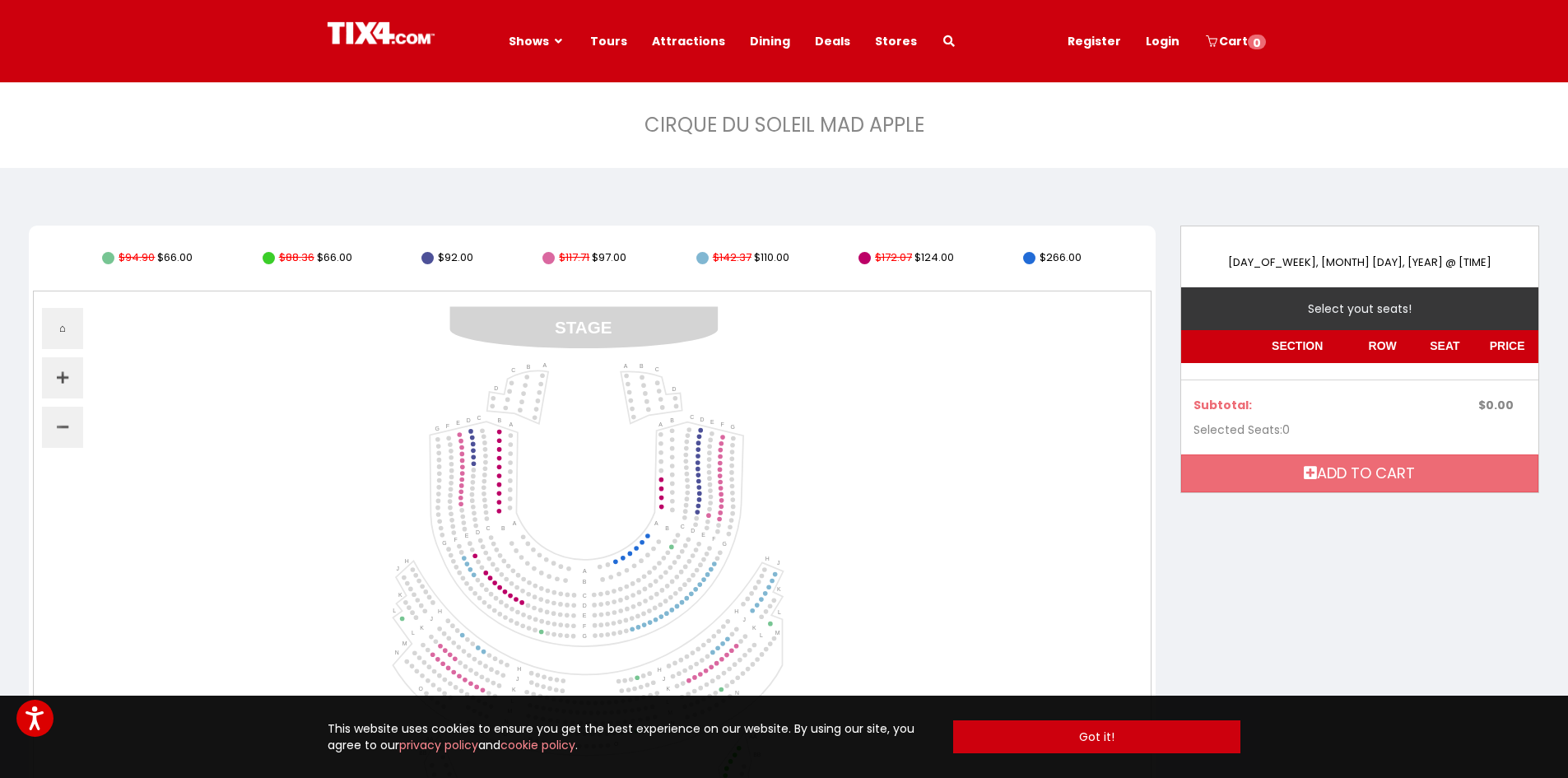 click at bounding box center [381, 39] 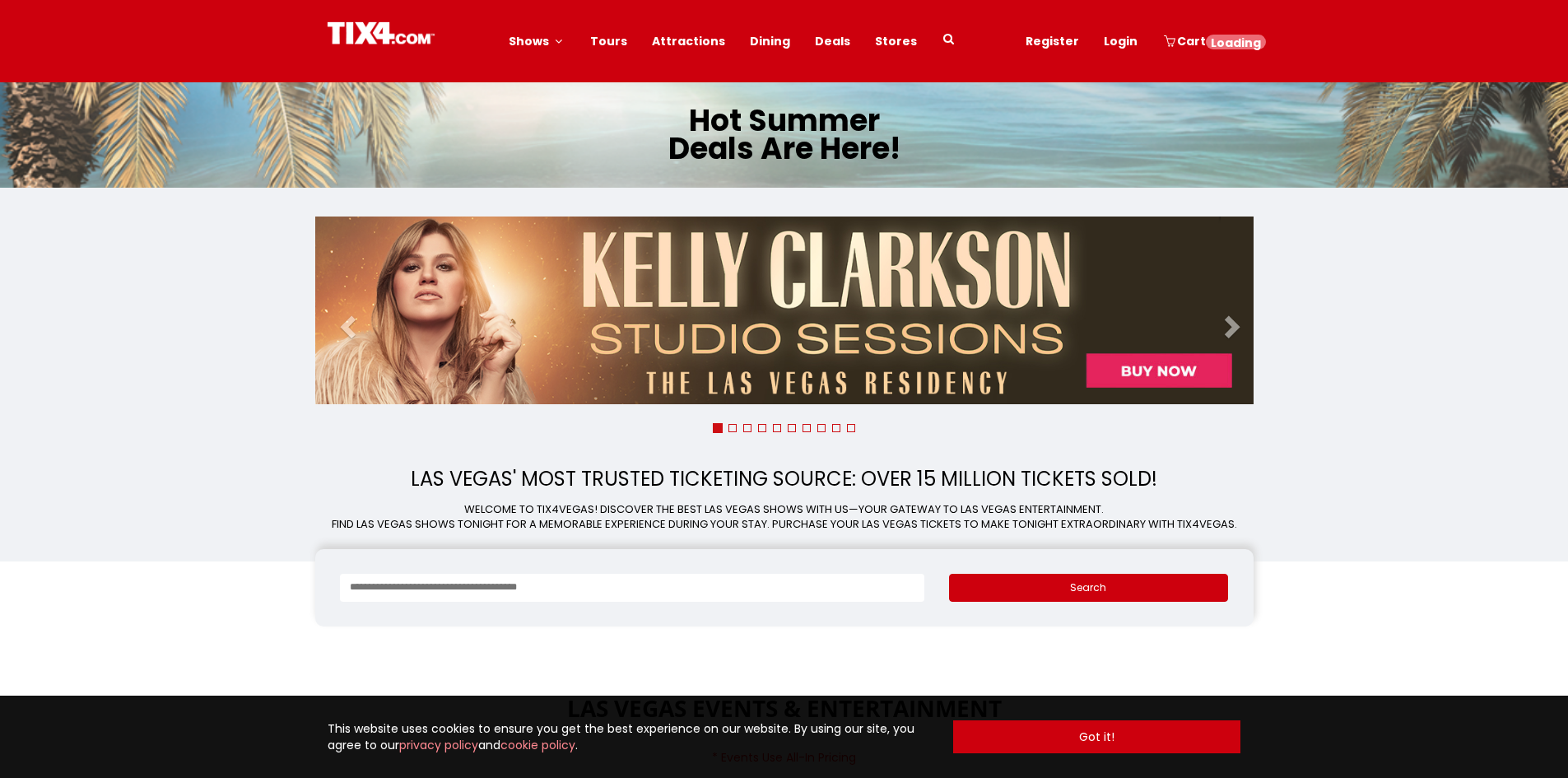 scroll, scrollTop: 0, scrollLeft: 0, axis: both 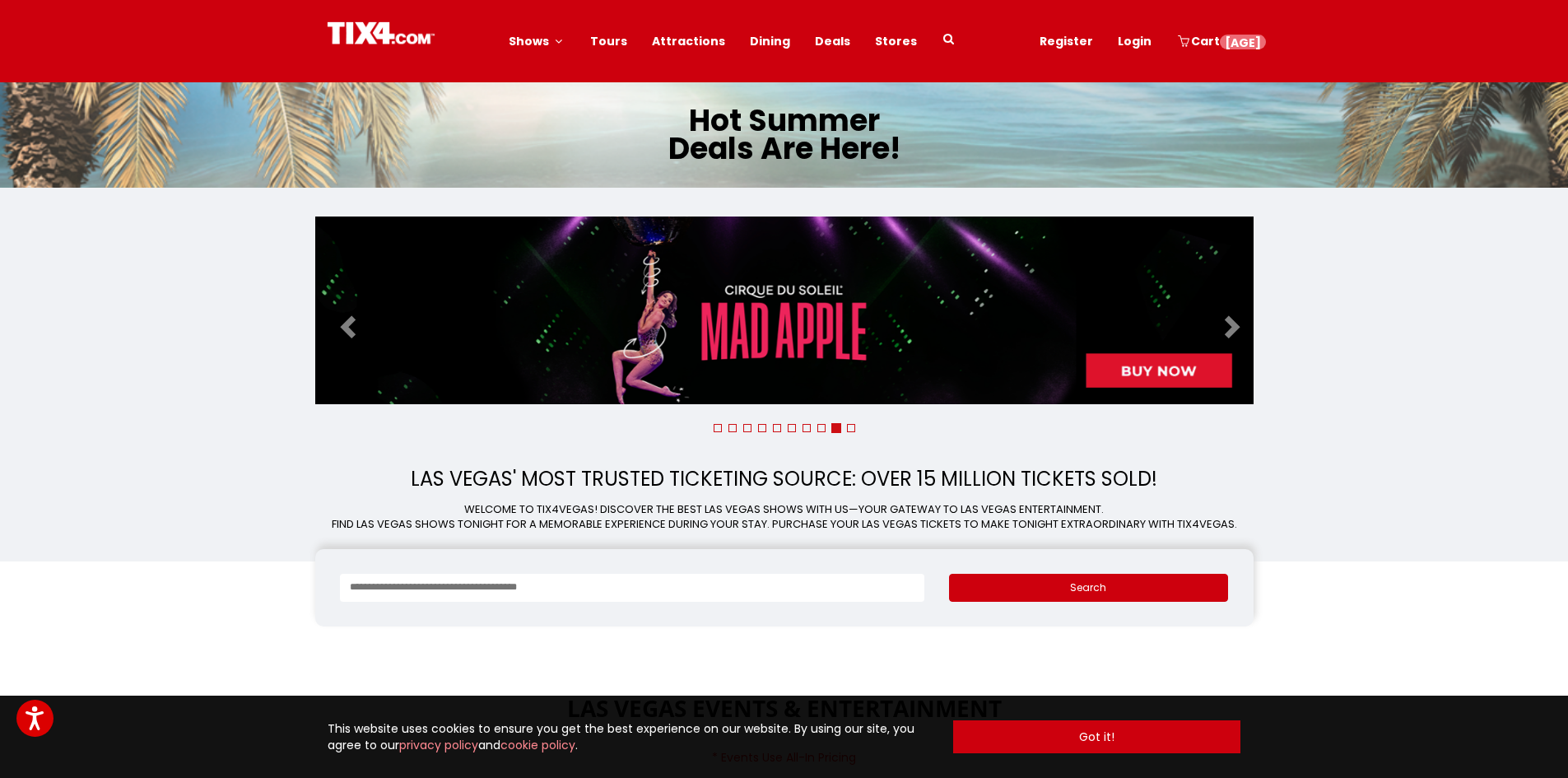 click at bounding box center [784, 310] 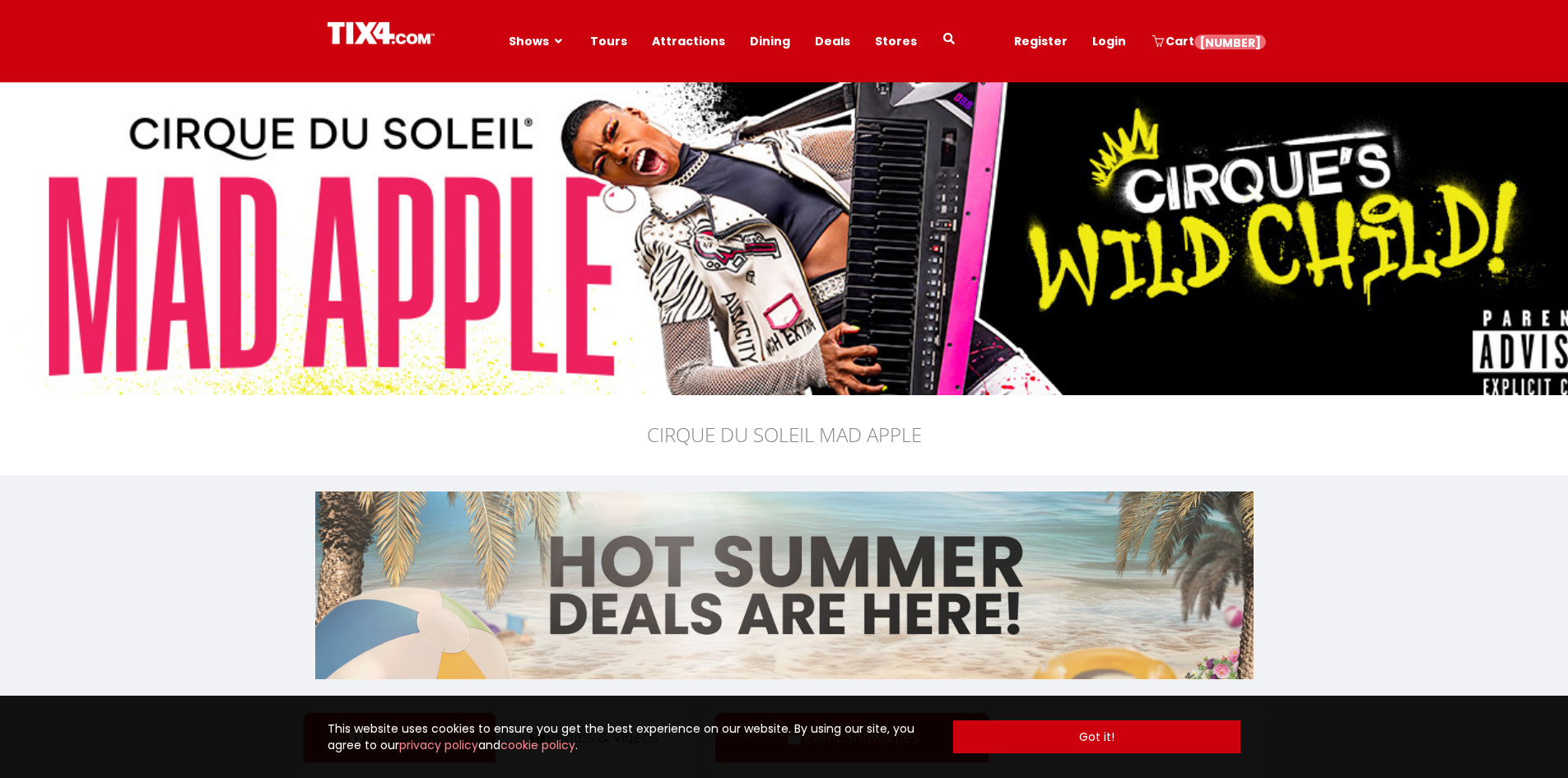 scroll, scrollTop: 0, scrollLeft: 0, axis: both 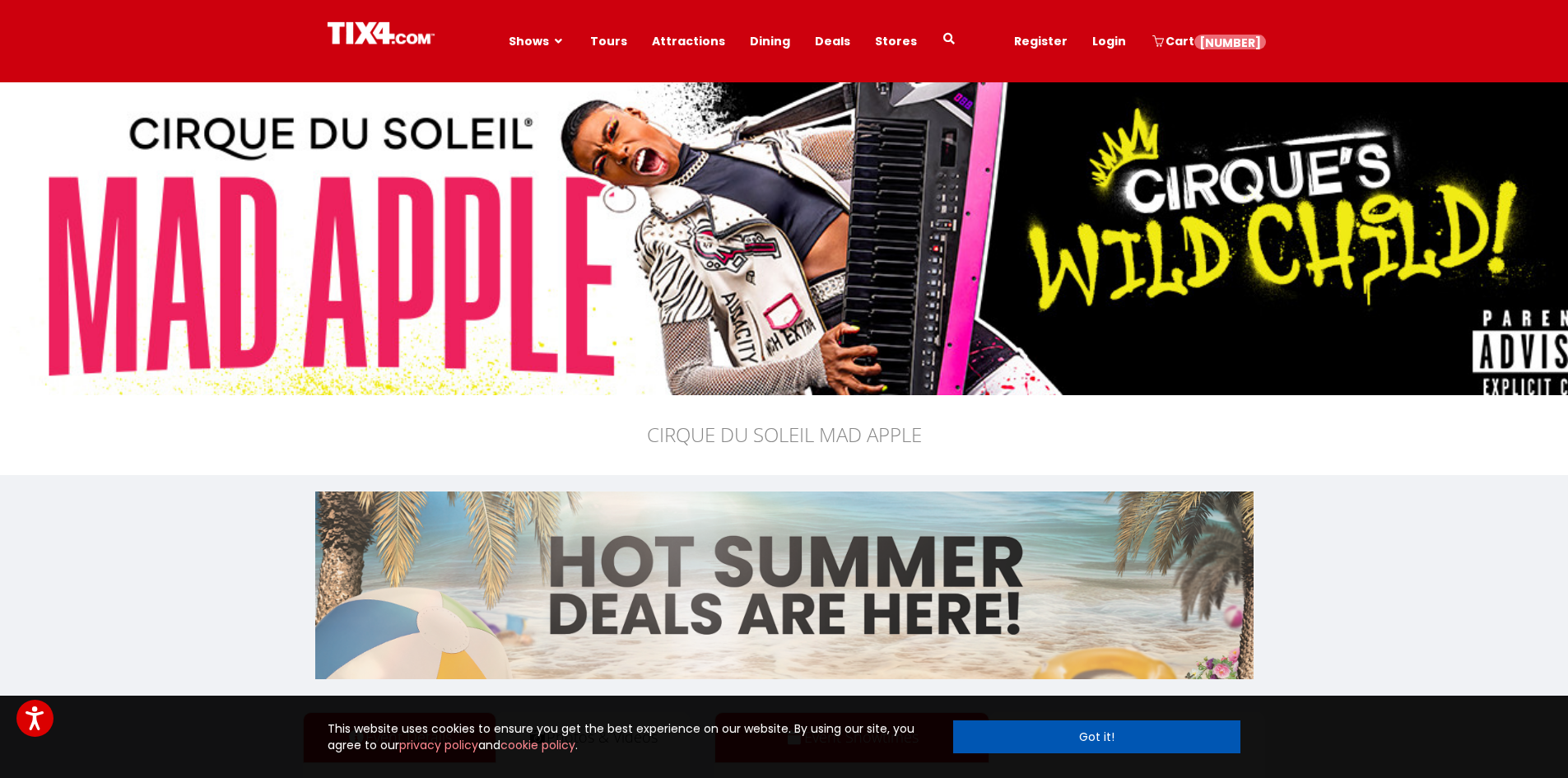 click on "Got it!" at bounding box center [1097, 737] 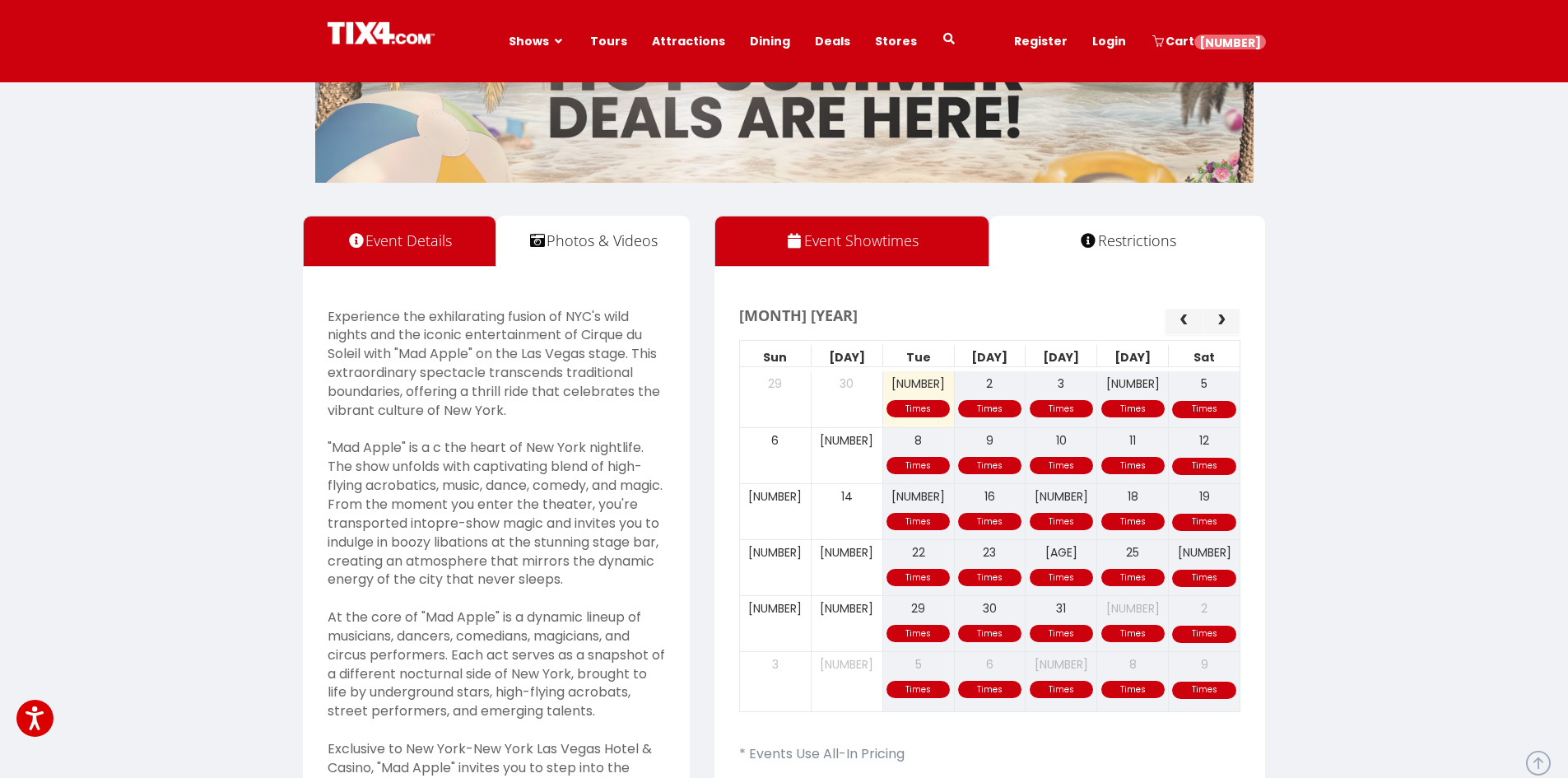scroll, scrollTop: 494, scrollLeft: 0, axis: vertical 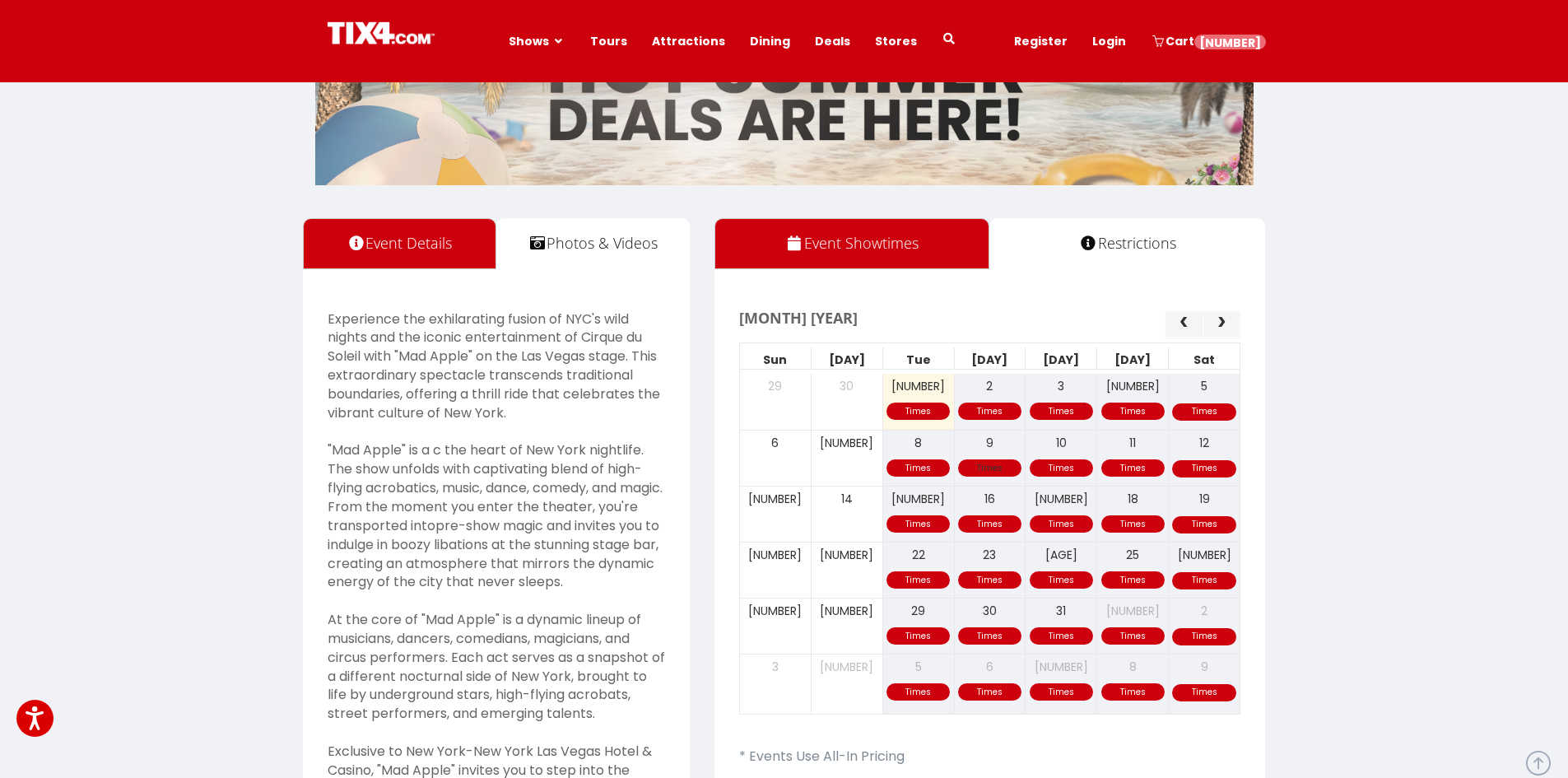 click on "Times Times Times Times Times 6 7 8 9 10 11 12" at bounding box center [990, 458] 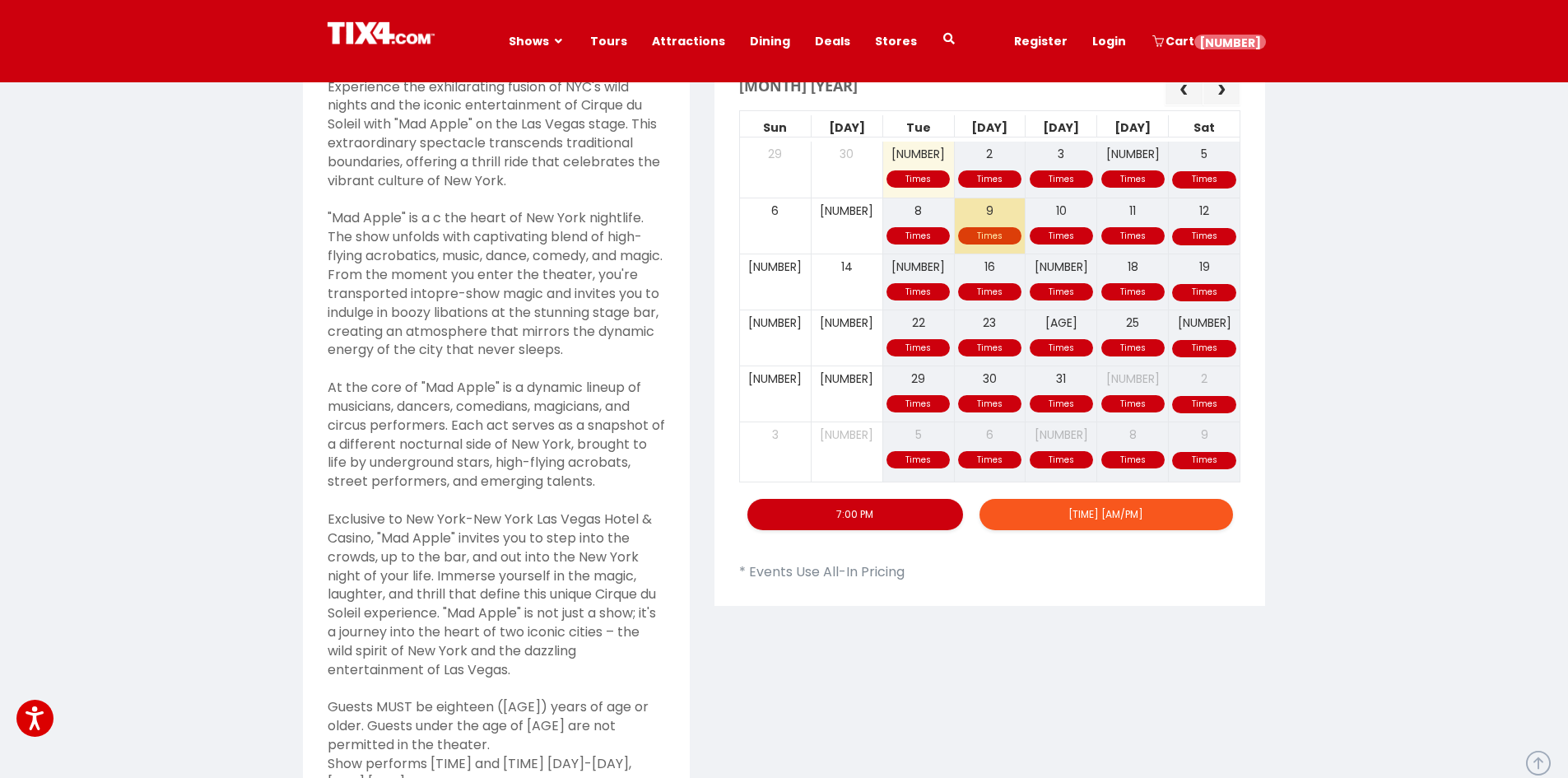 scroll, scrollTop: 741, scrollLeft: 0, axis: vertical 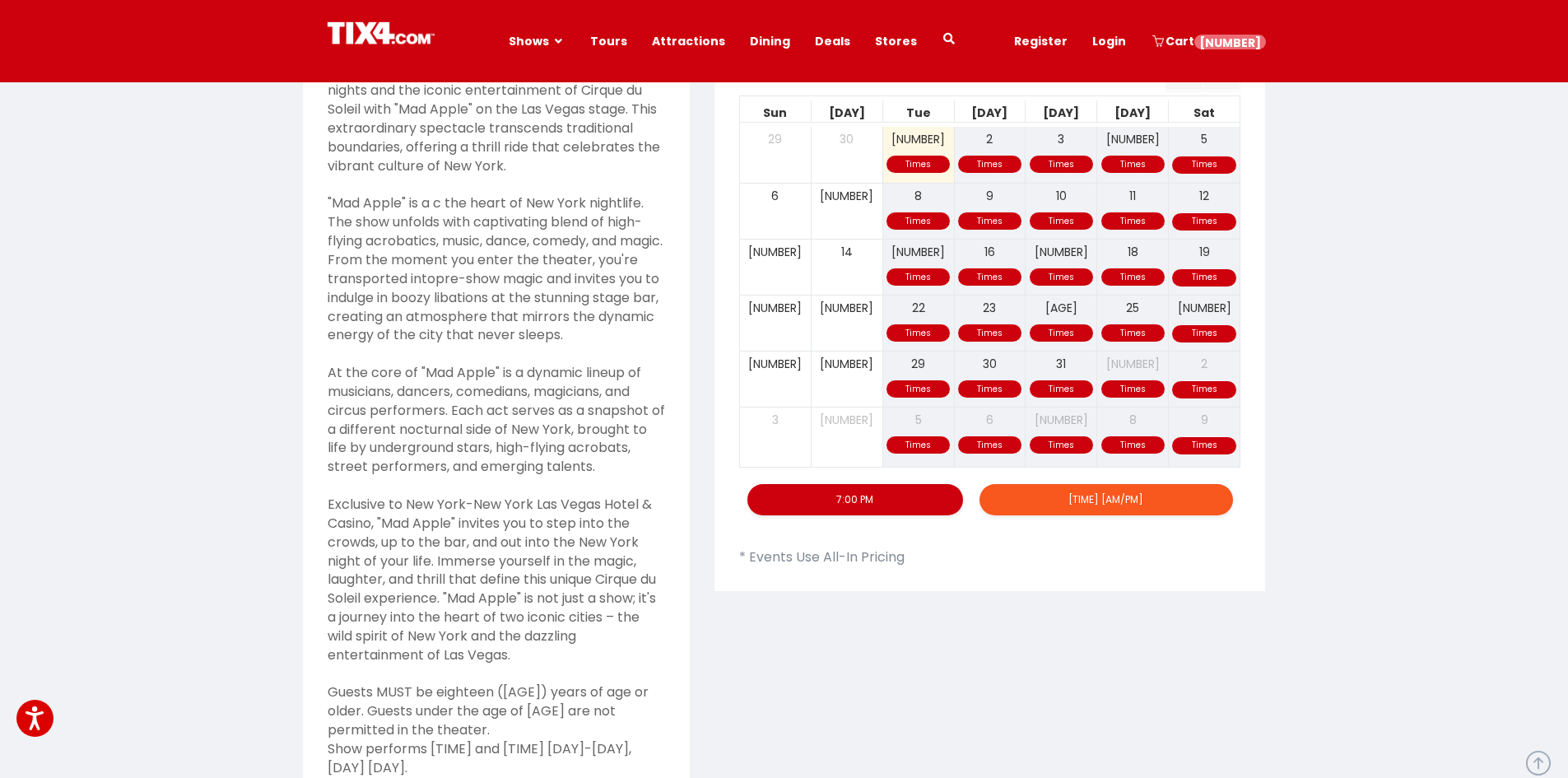 click on "9:30 PM" at bounding box center (1106, 499) 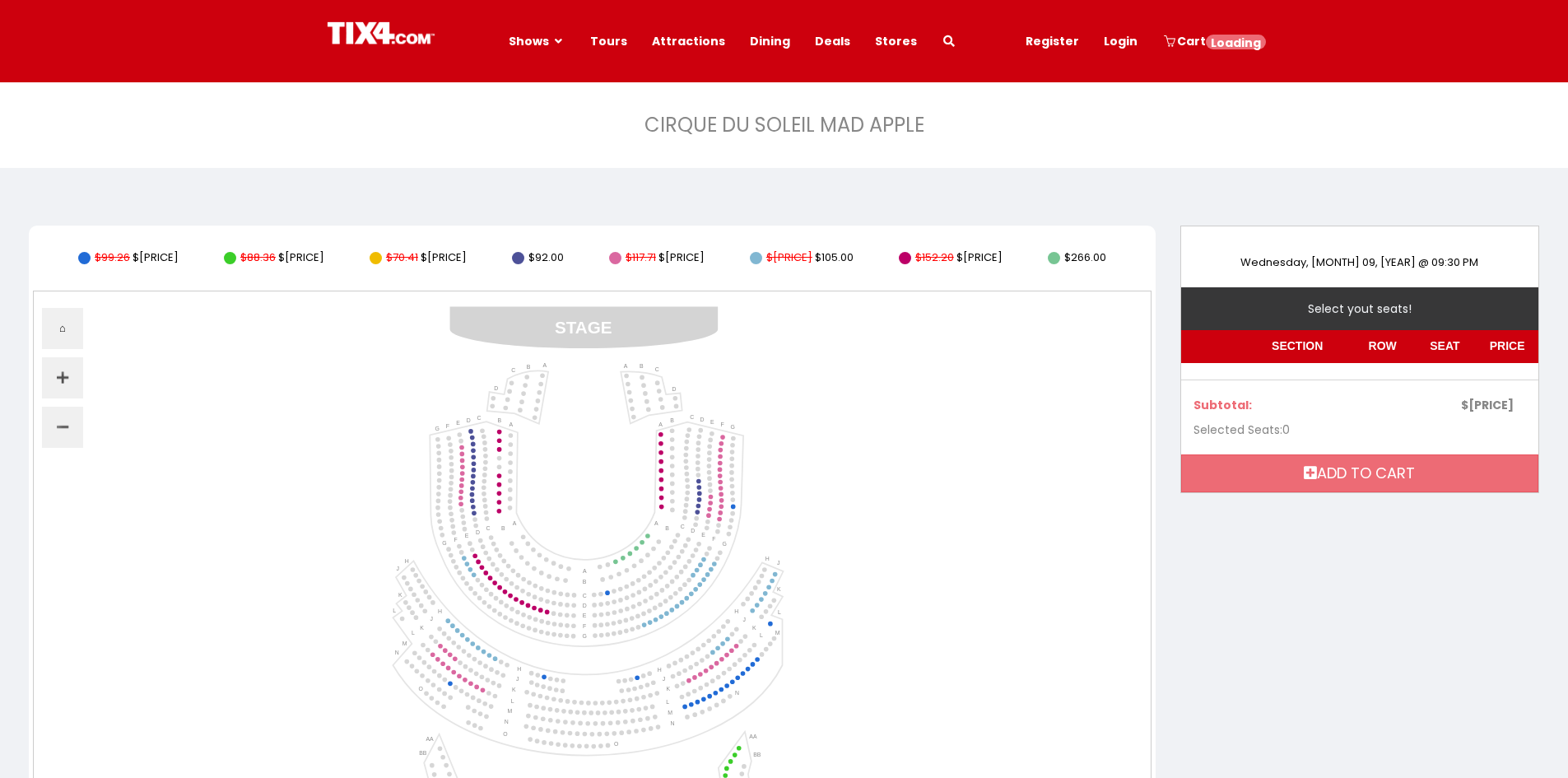 scroll, scrollTop: 0, scrollLeft: 0, axis: both 